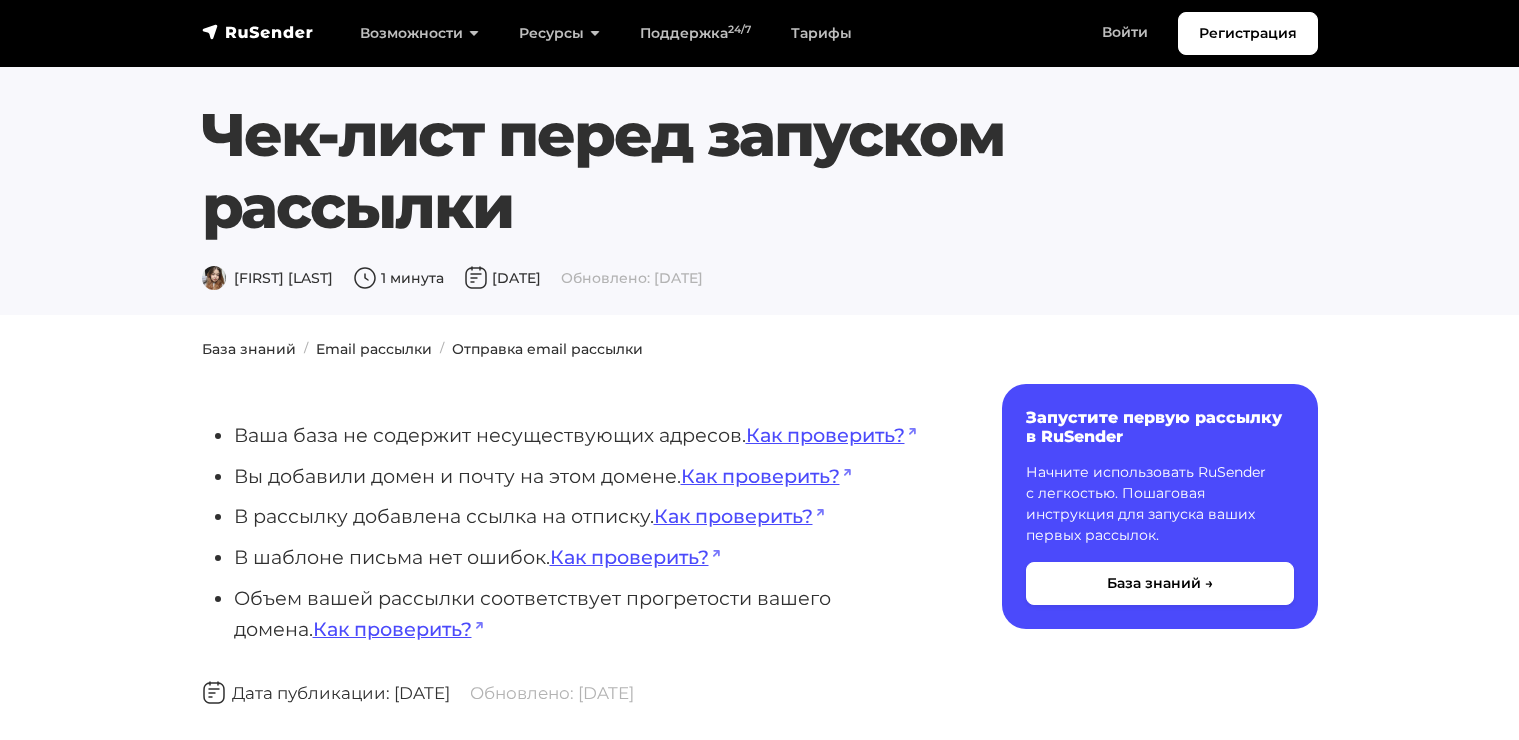 scroll, scrollTop: 0, scrollLeft: 0, axis: both 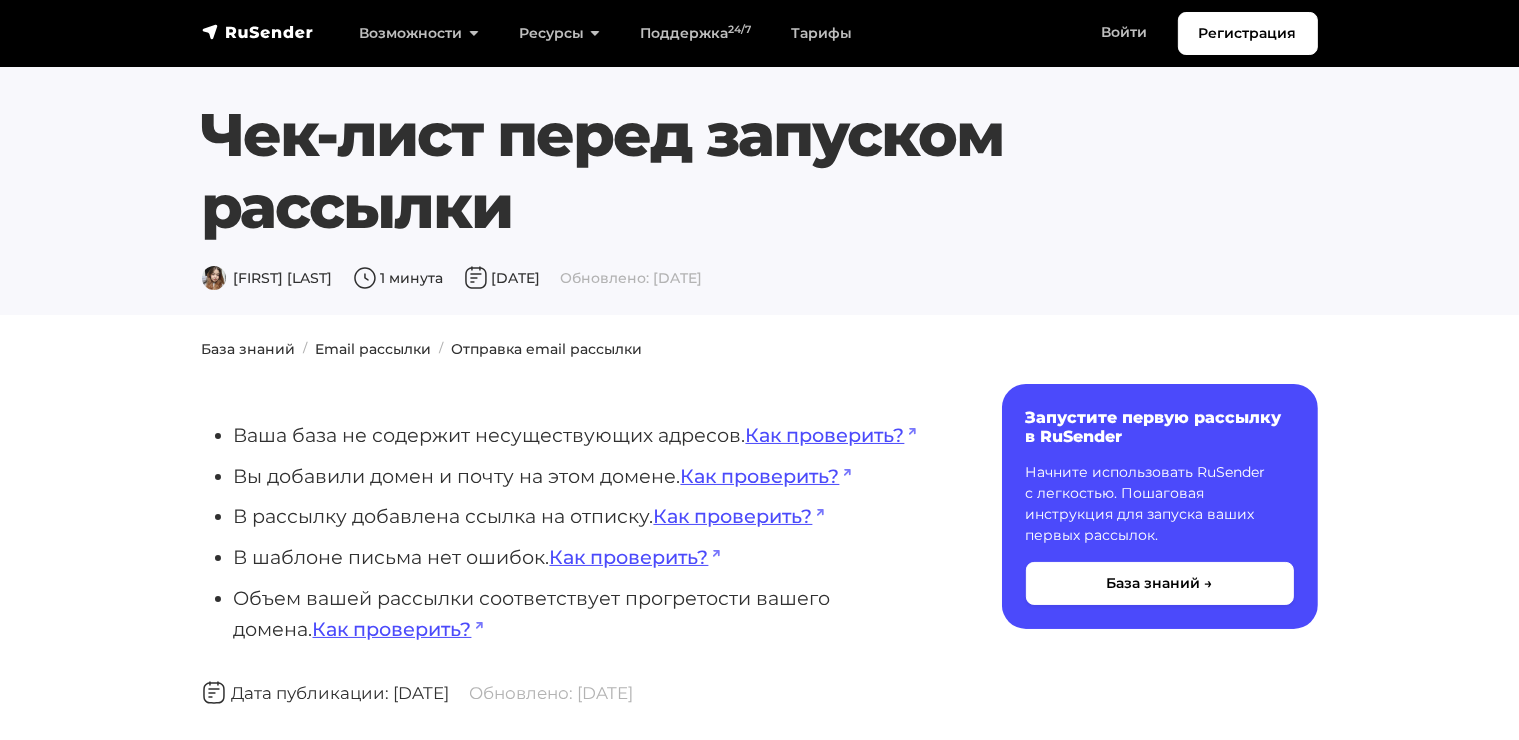 click on "Чек-лист перед запуском рассылки" at bounding box center (760, 171) 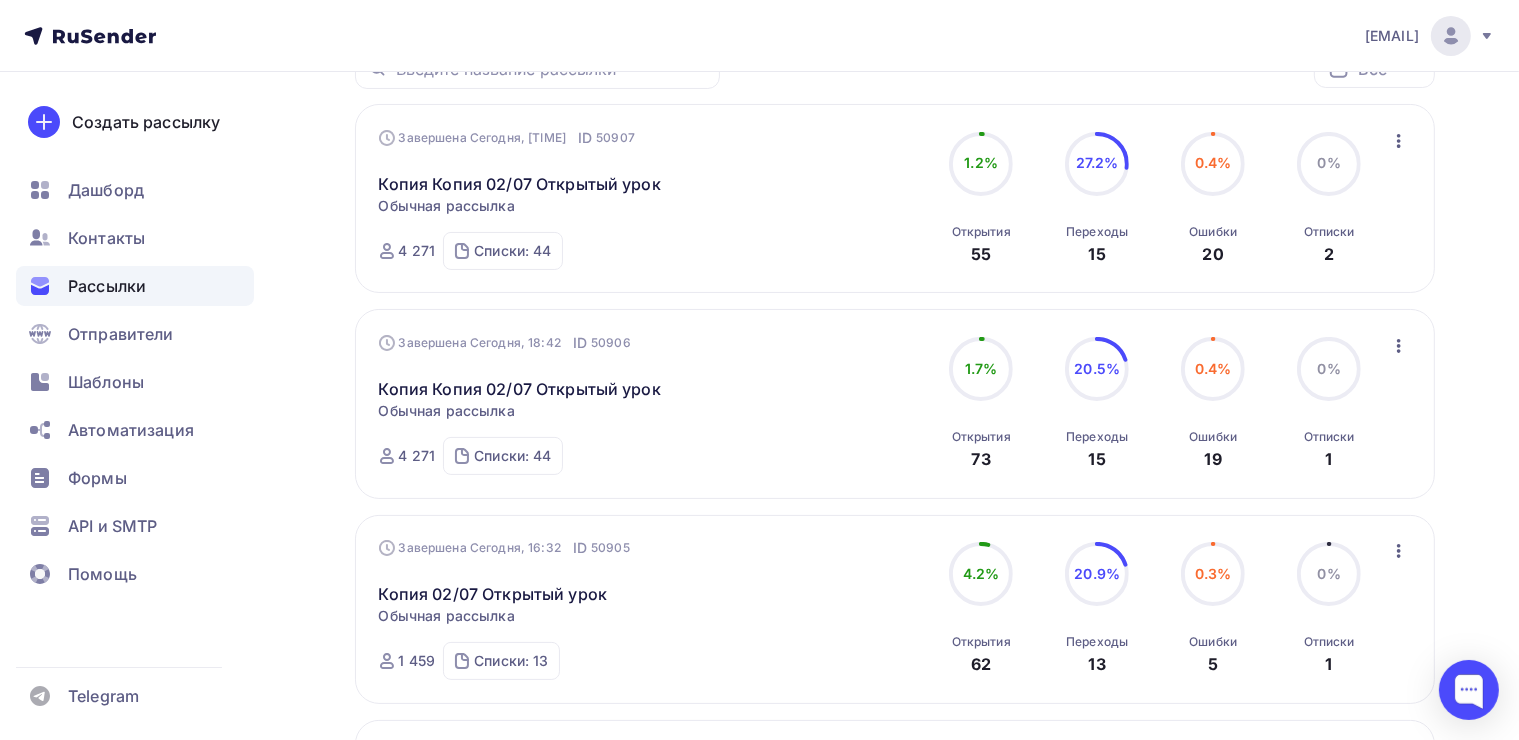 scroll, scrollTop: 200, scrollLeft: 0, axis: vertical 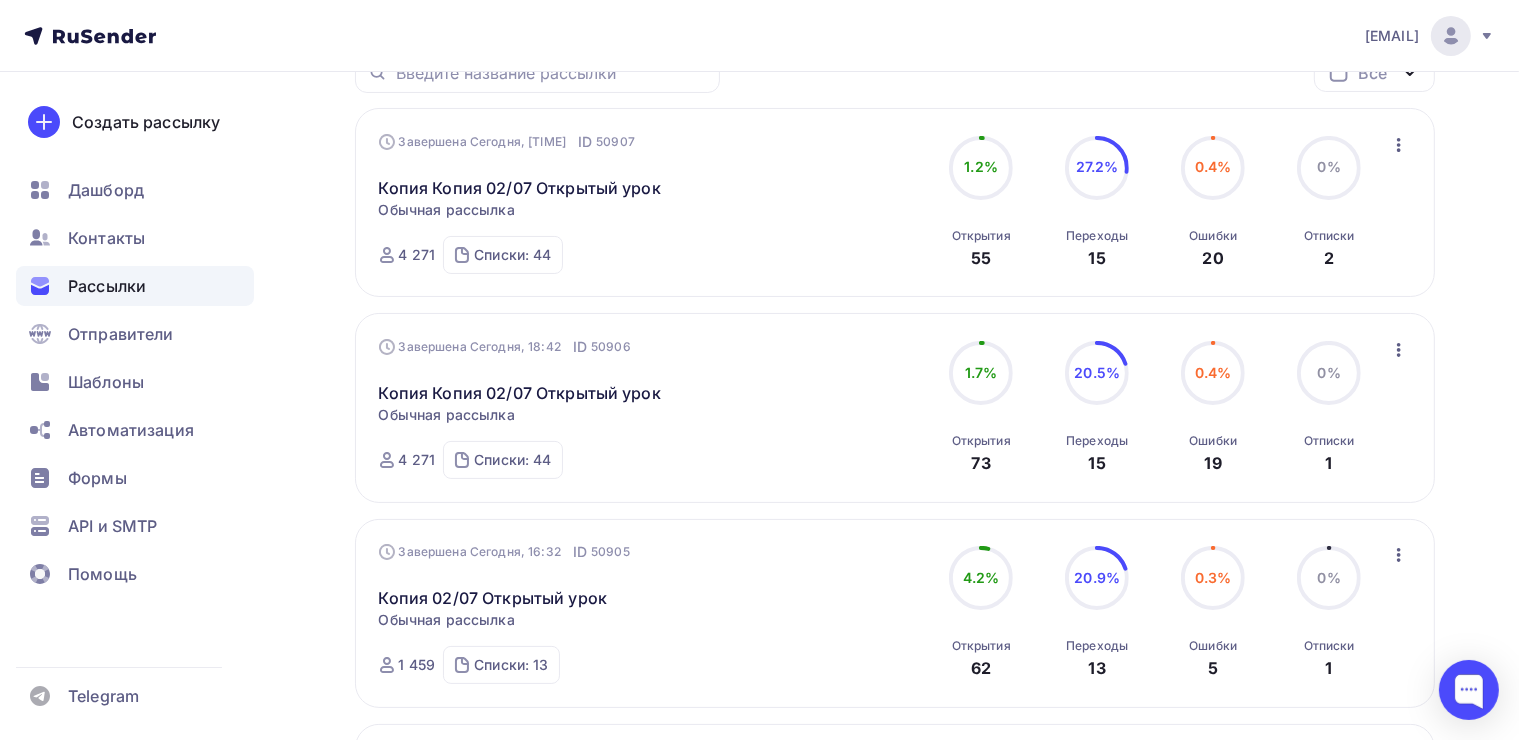 drag, startPoint x: 1120, startPoint y: 258, endPoint x: 1070, endPoint y: 256, distance: 50.039986 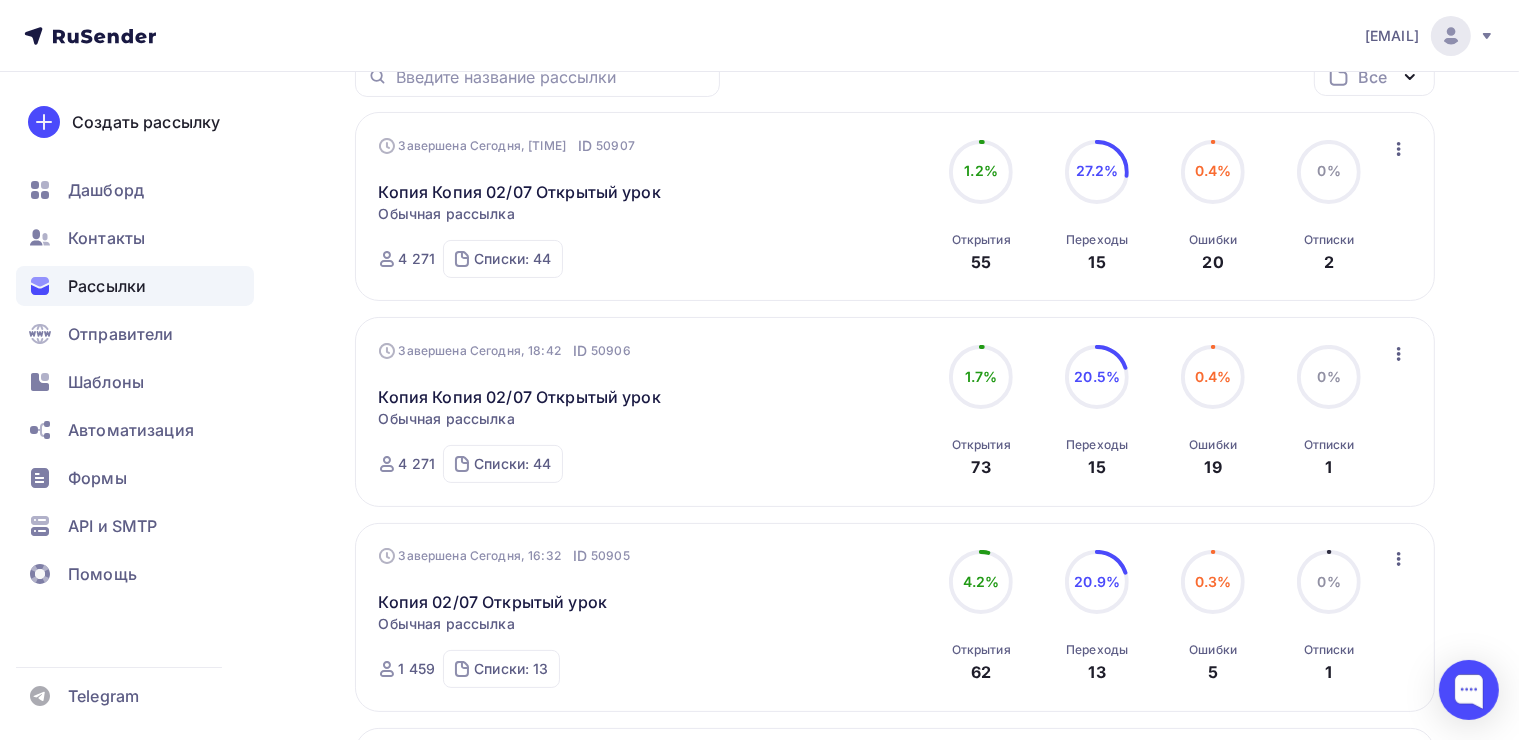 scroll, scrollTop: 200, scrollLeft: 0, axis: vertical 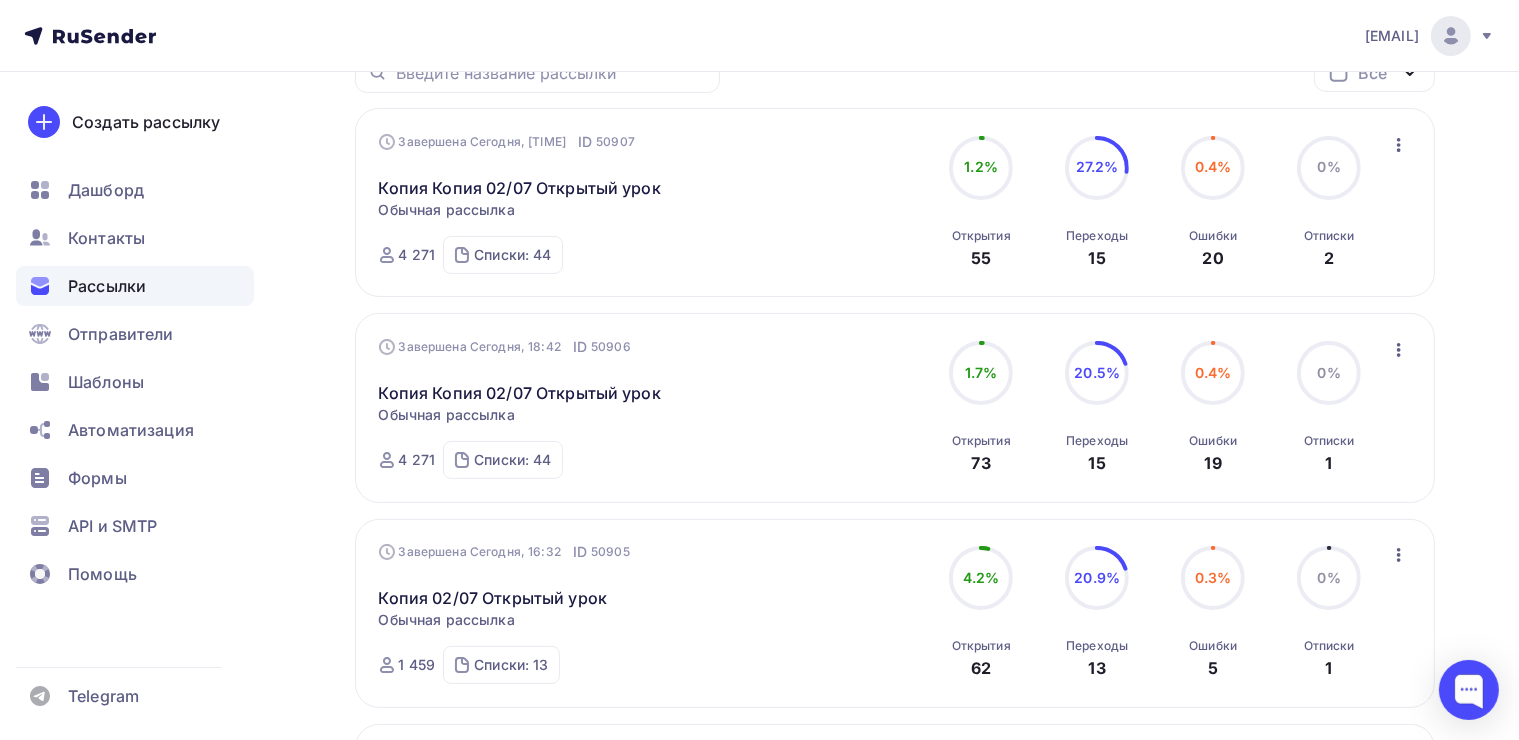click on "Все
Все папки       Примеры
(1)                           Создать новую папку
Завершена
Сегодня, 19:02
ID   50907             Копия Копия 02/07 Открытый урок
Статистика
Обзор рассылки
Копировать в новую
ID" at bounding box center [895, 203] 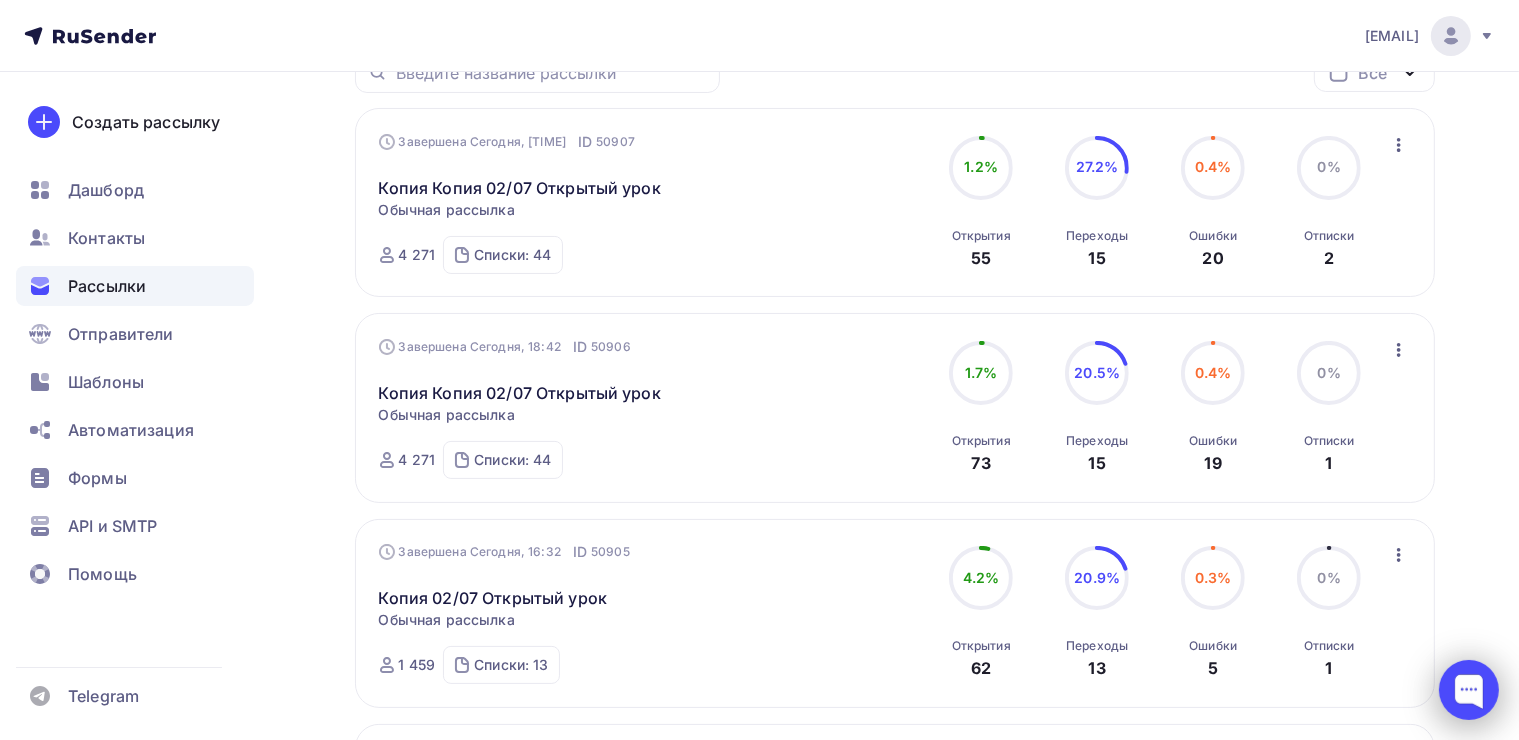 click at bounding box center [1469, 690] 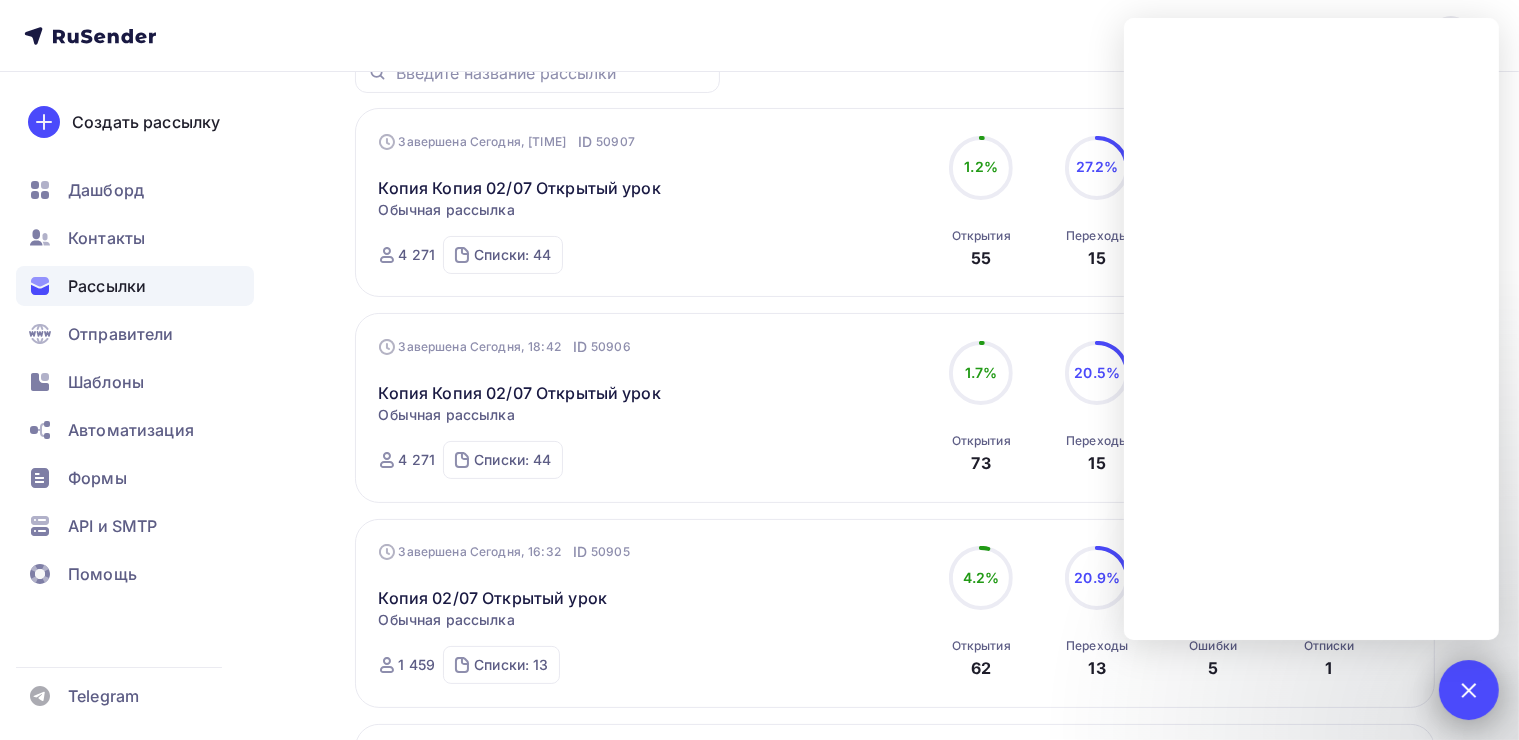 click at bounding box center (1468, 689) 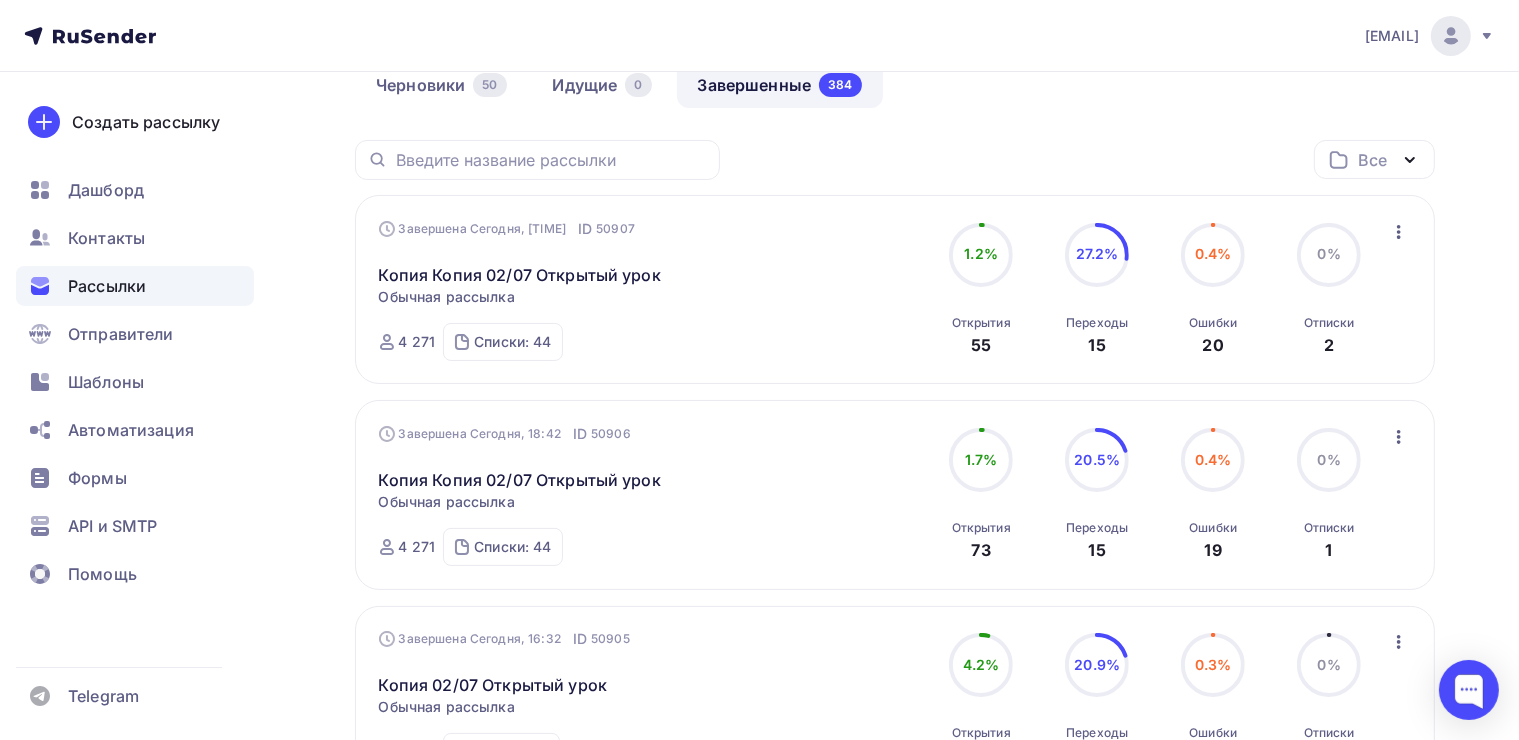 scroll, scrollTop: 0, scrollLeft: 0, axis: both 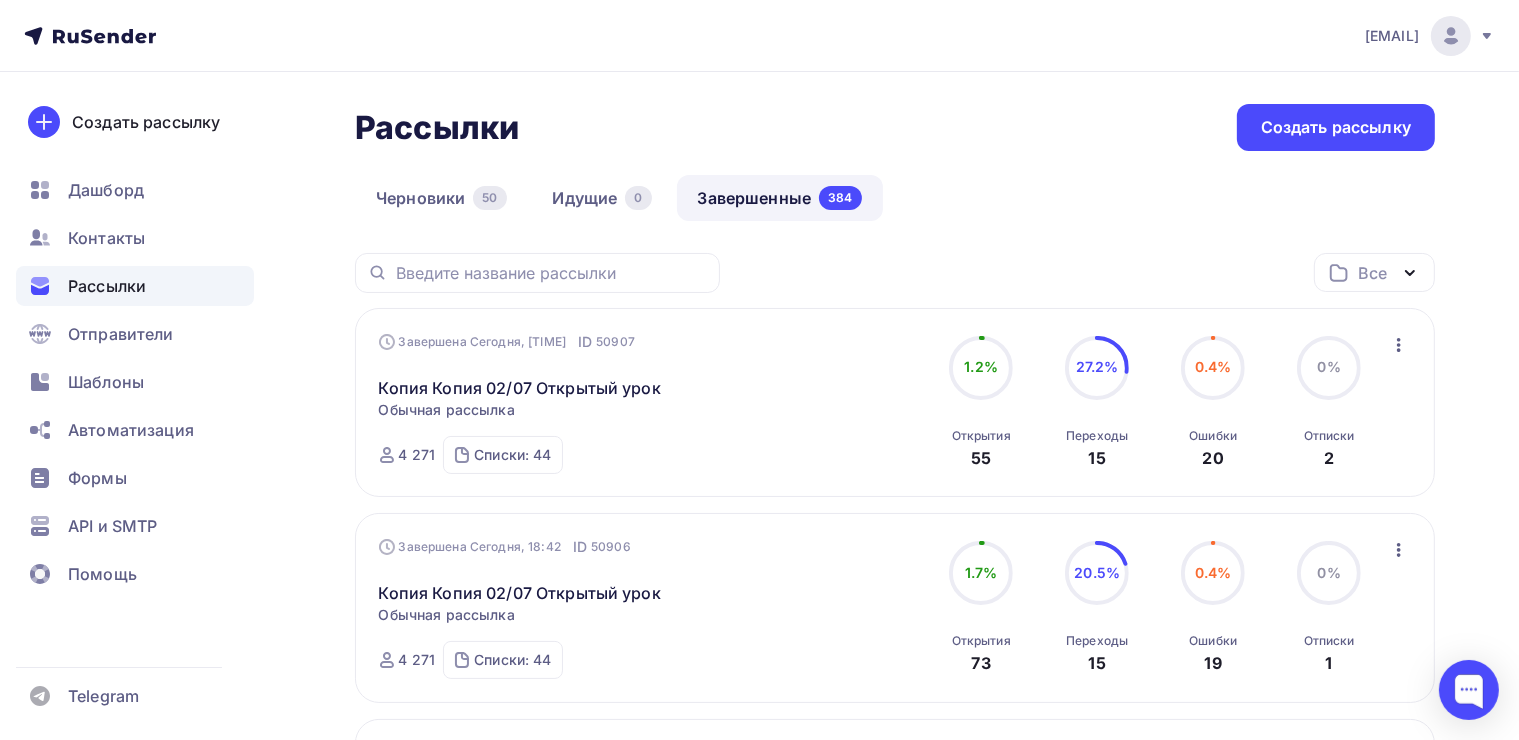 click at bounding box center (1399, 345) 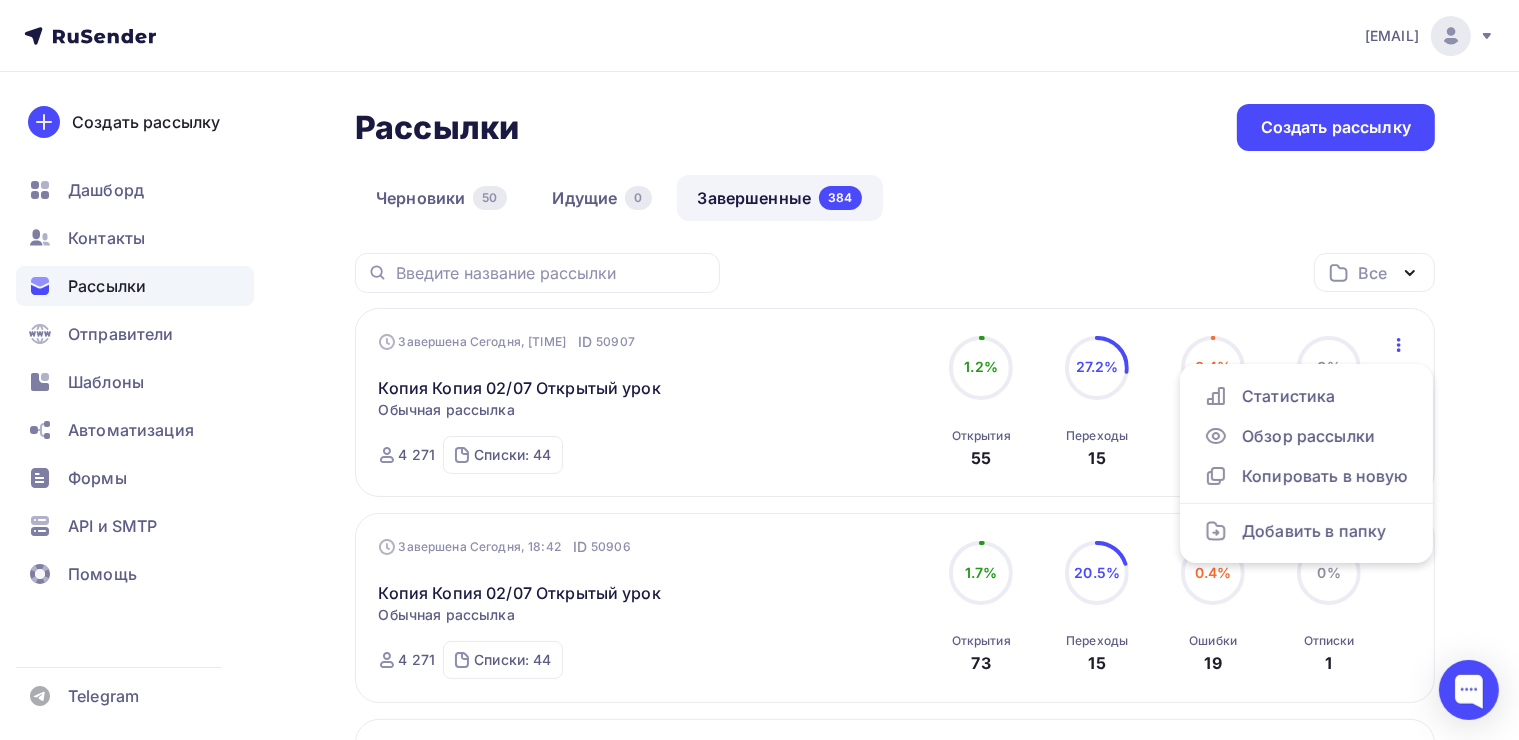 click on "Черновики
50
Идущие
0
Завершенные
384" at bounding box center (895, 214) 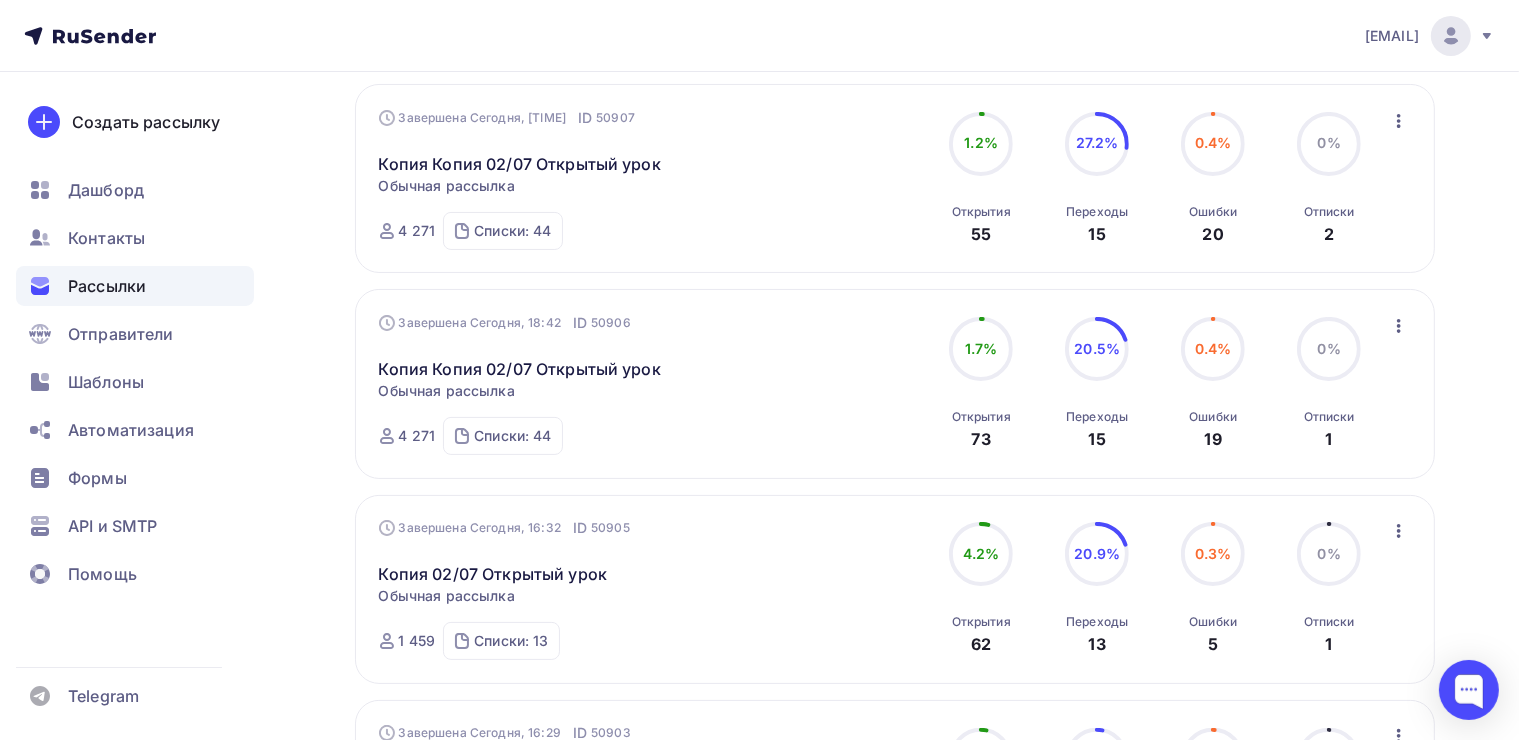 scroll, scrollTop: 100, scrollLeft: 0, axis: vertical 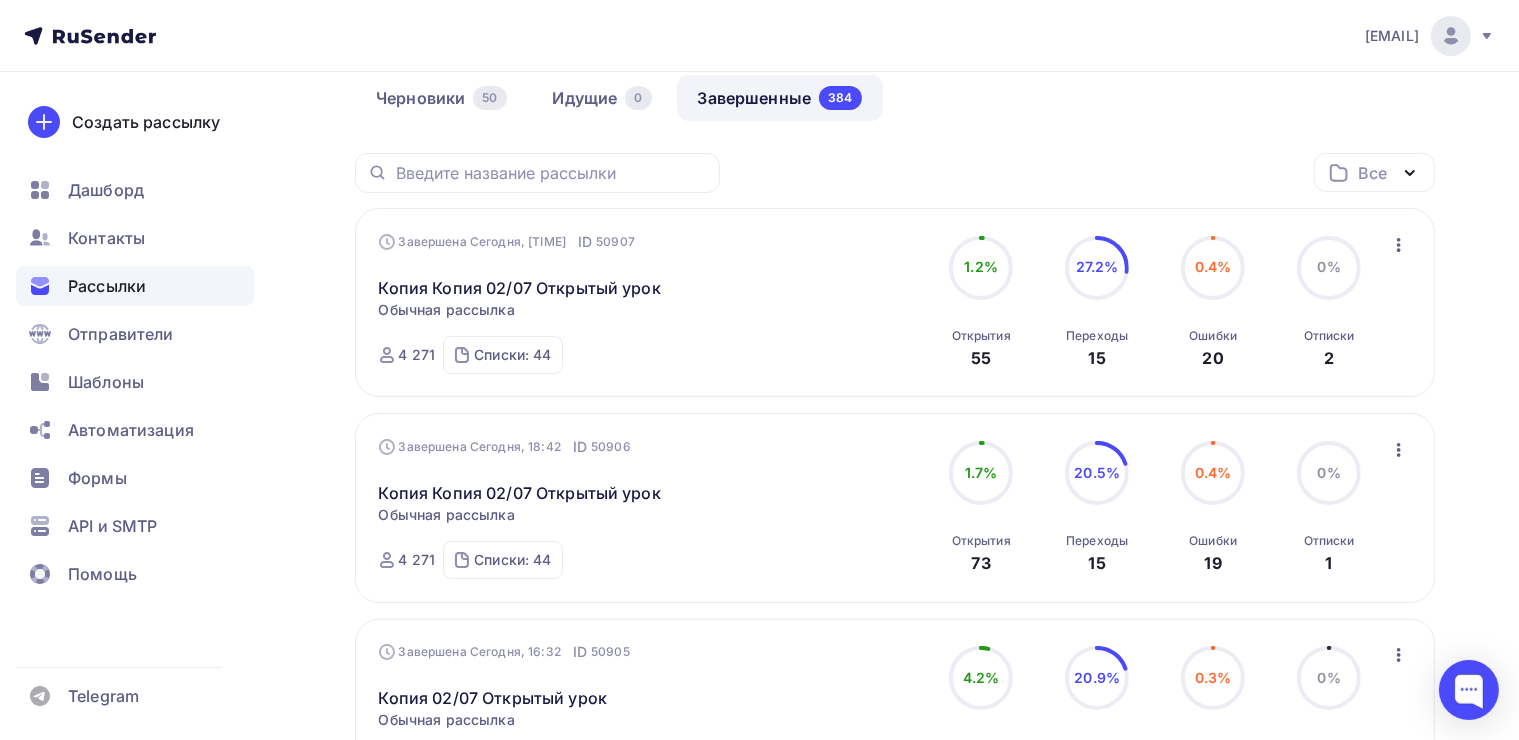 drag, startPoint x: 1188, startPoint y: 332, endPoint x: 1220, endPoint y: 352, distance: 37.735924 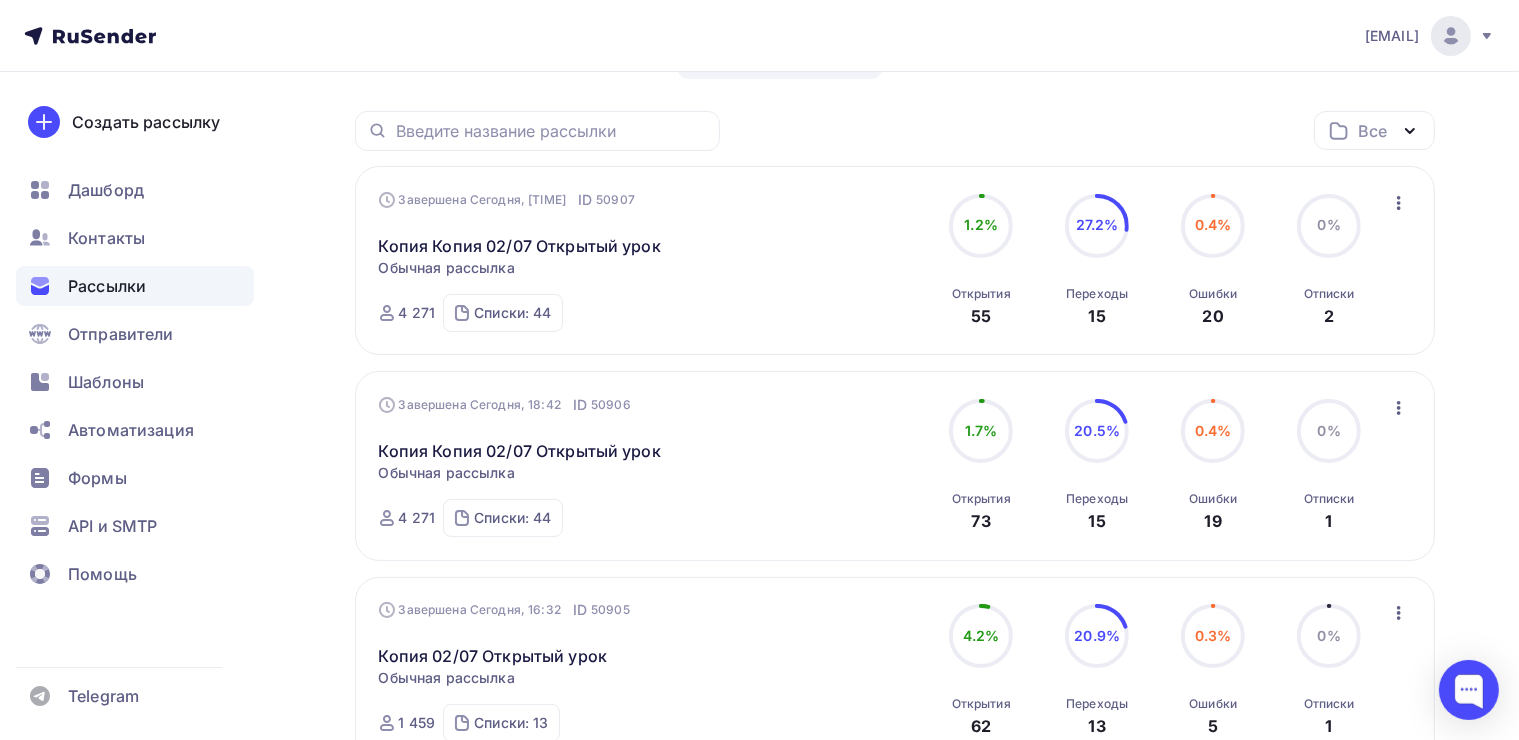 scroll, scrollTop: 0, scrollLeft: 0, axis: both 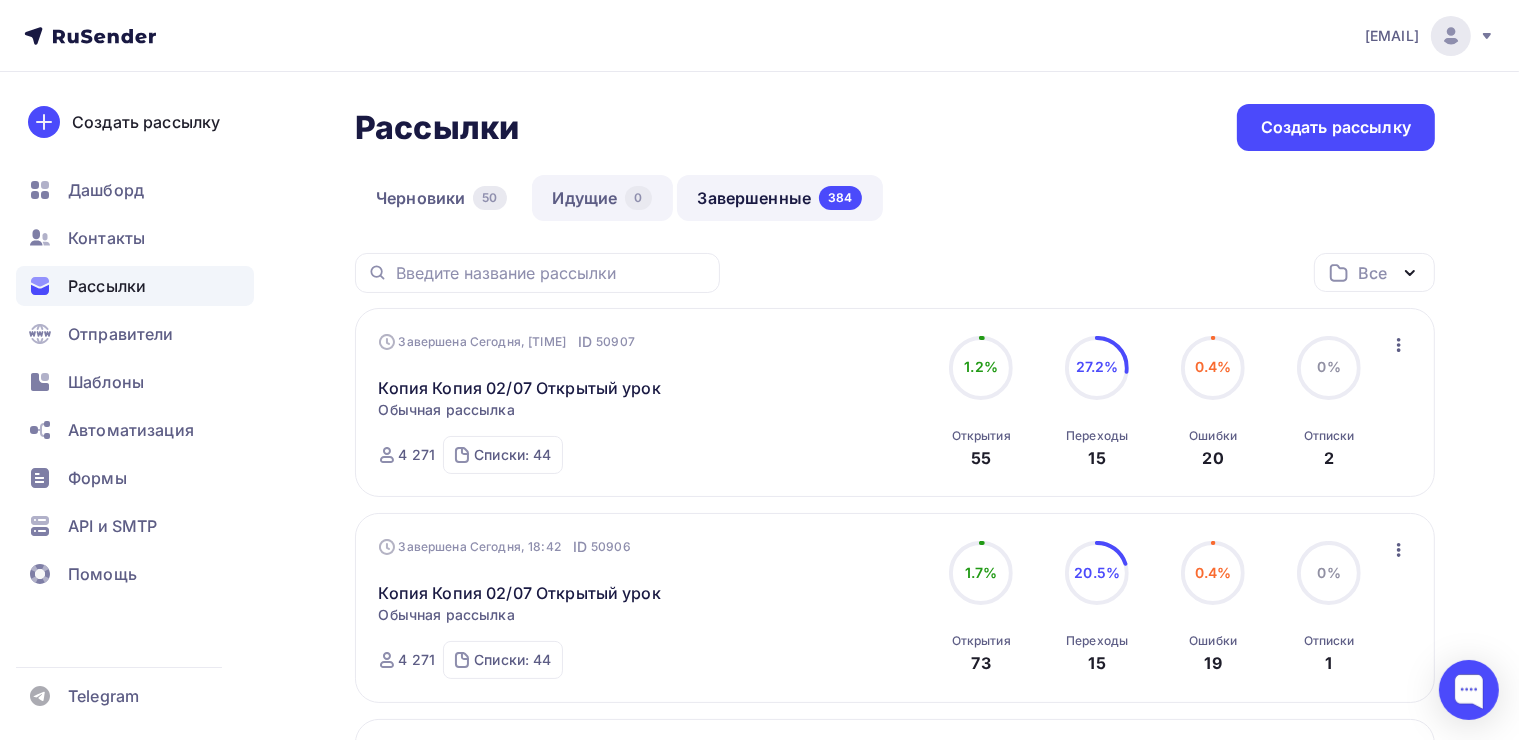 click on "Идущие
0" at bounding box center [602, 198] 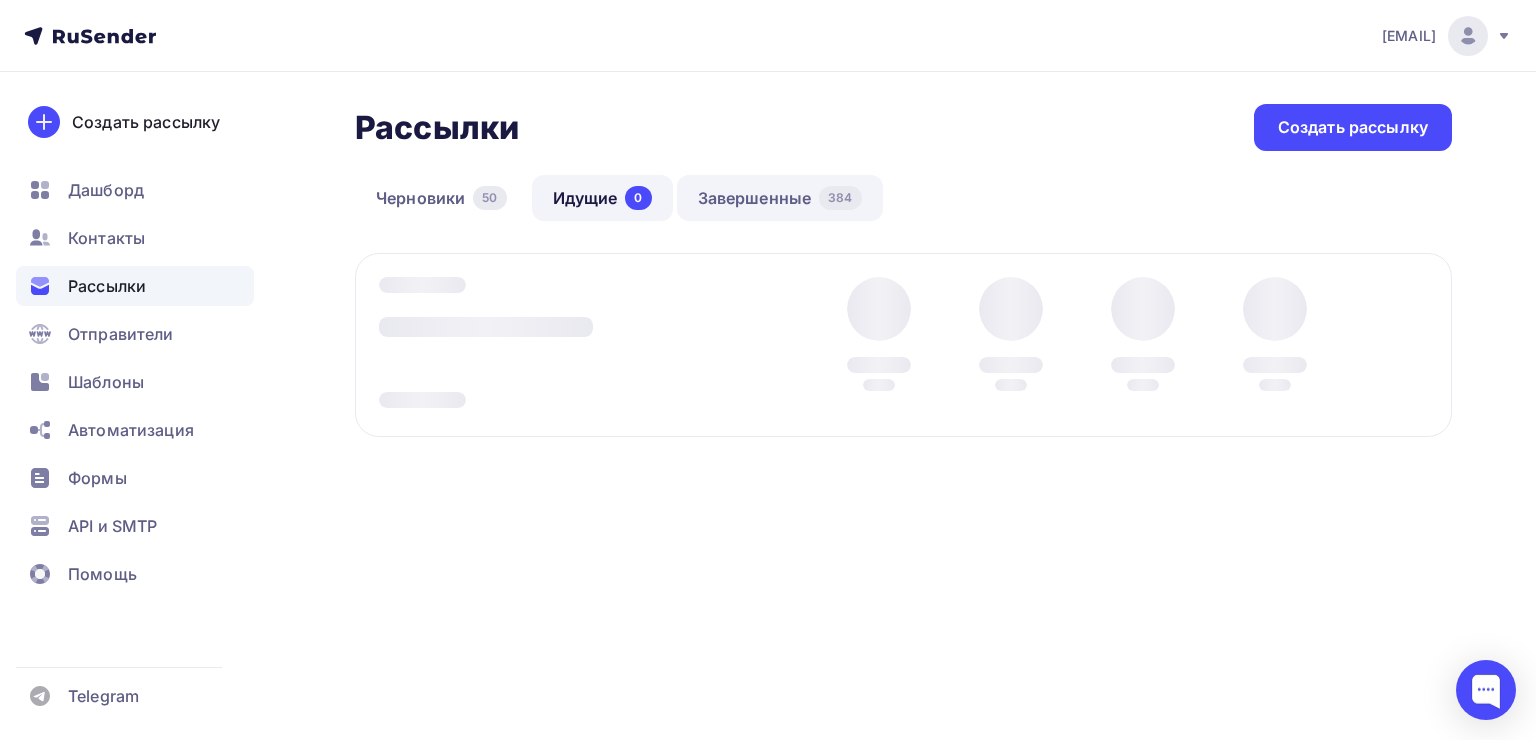 click on "Завершенные
384" at bounding box center [780, 198] 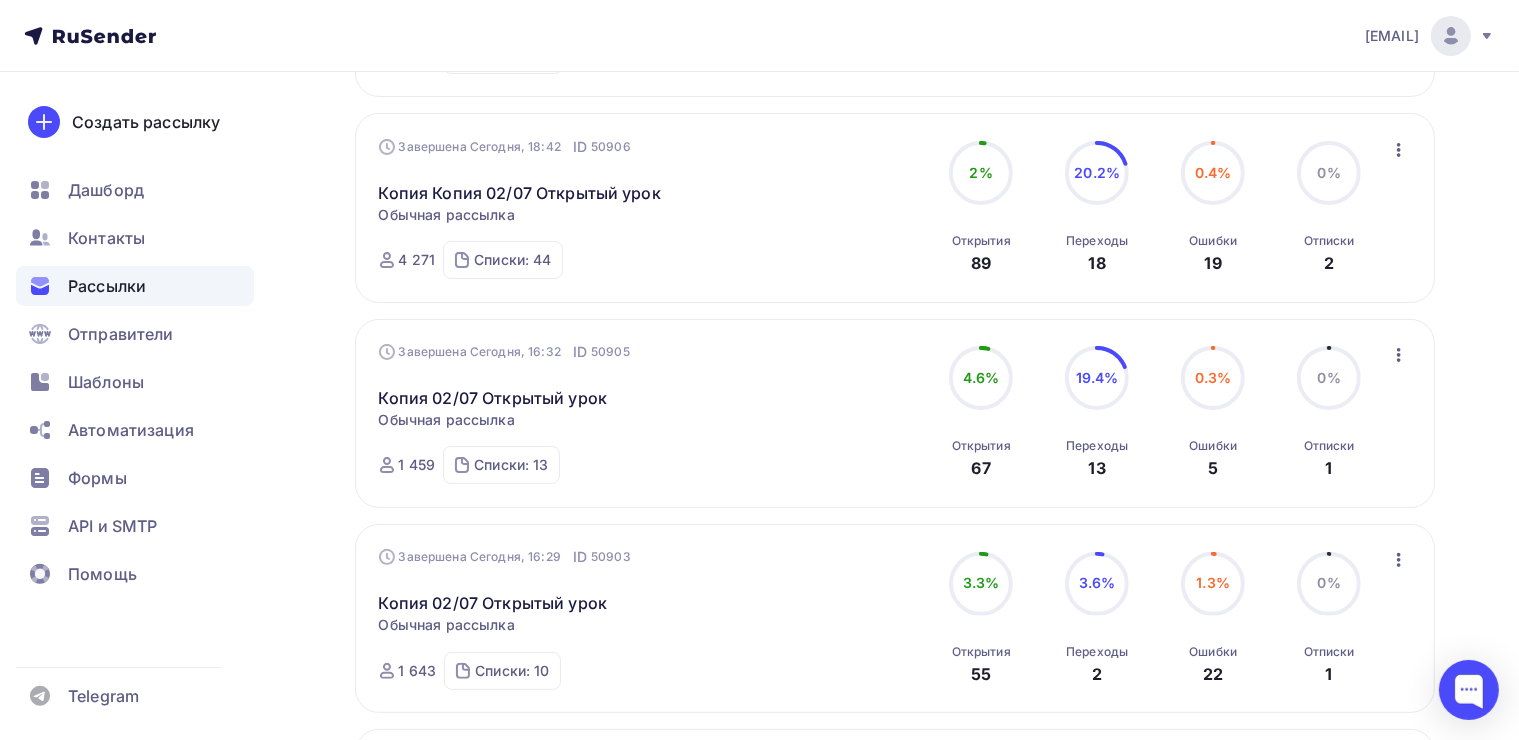 scroll, scrollTop: 0, scrollLeft: 0, axis: both 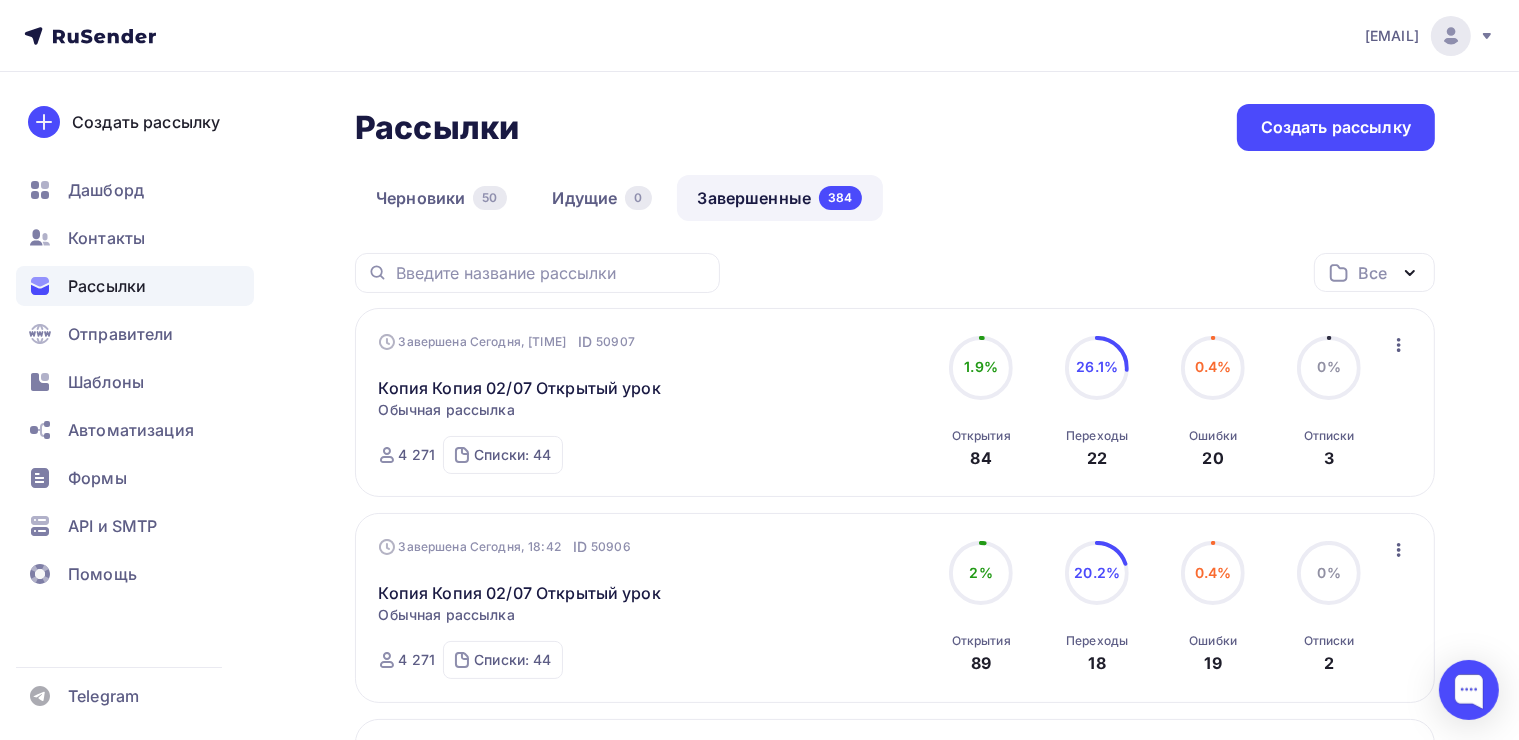click on "Завершенные
384" at bounding box center (780, 198) 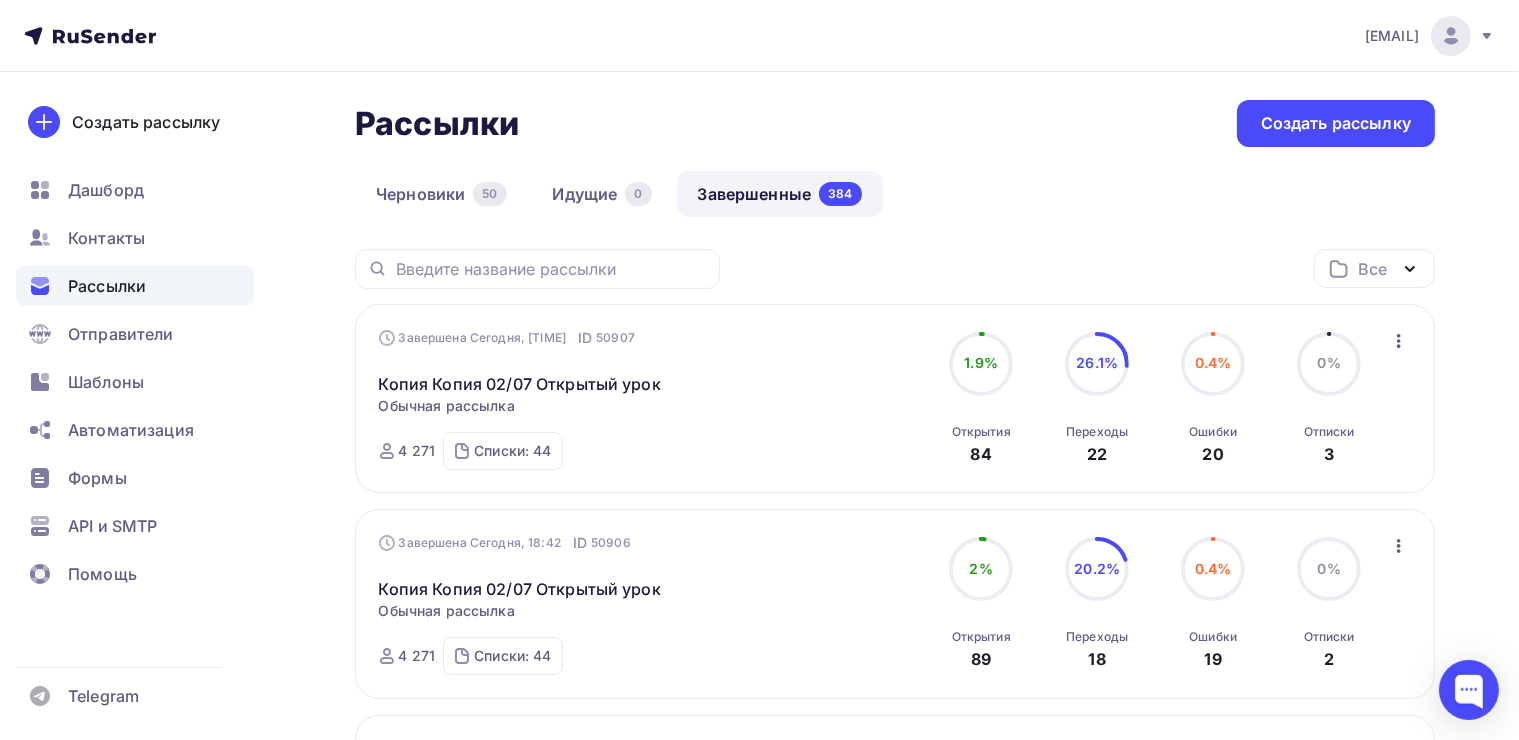 scroll, scrollTop: 0, scrollLeft: 0, axis: both 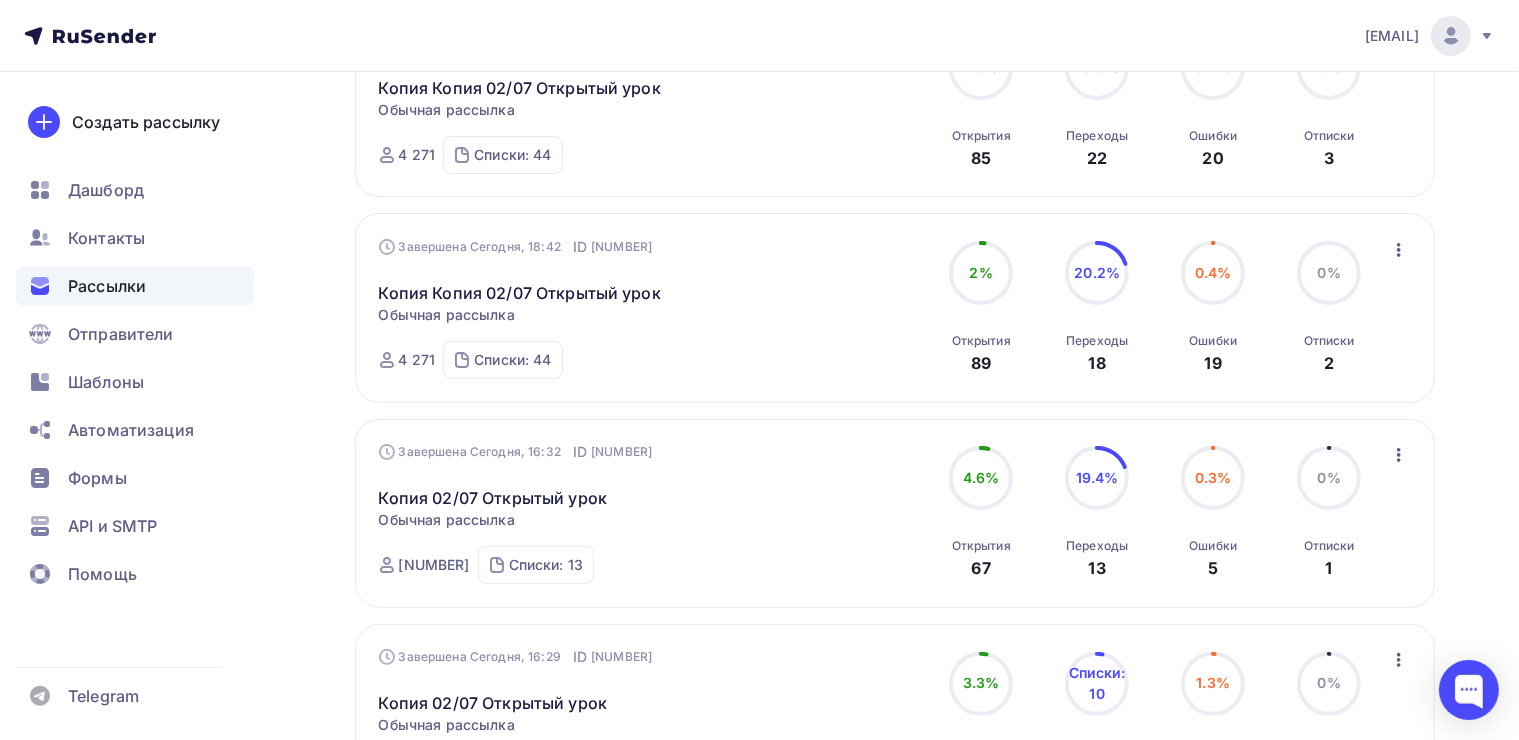 drag, startPoint x: 1344, startPoint y: 366, endPoint x: 921, endPoint y: 280, distance: 431.6538 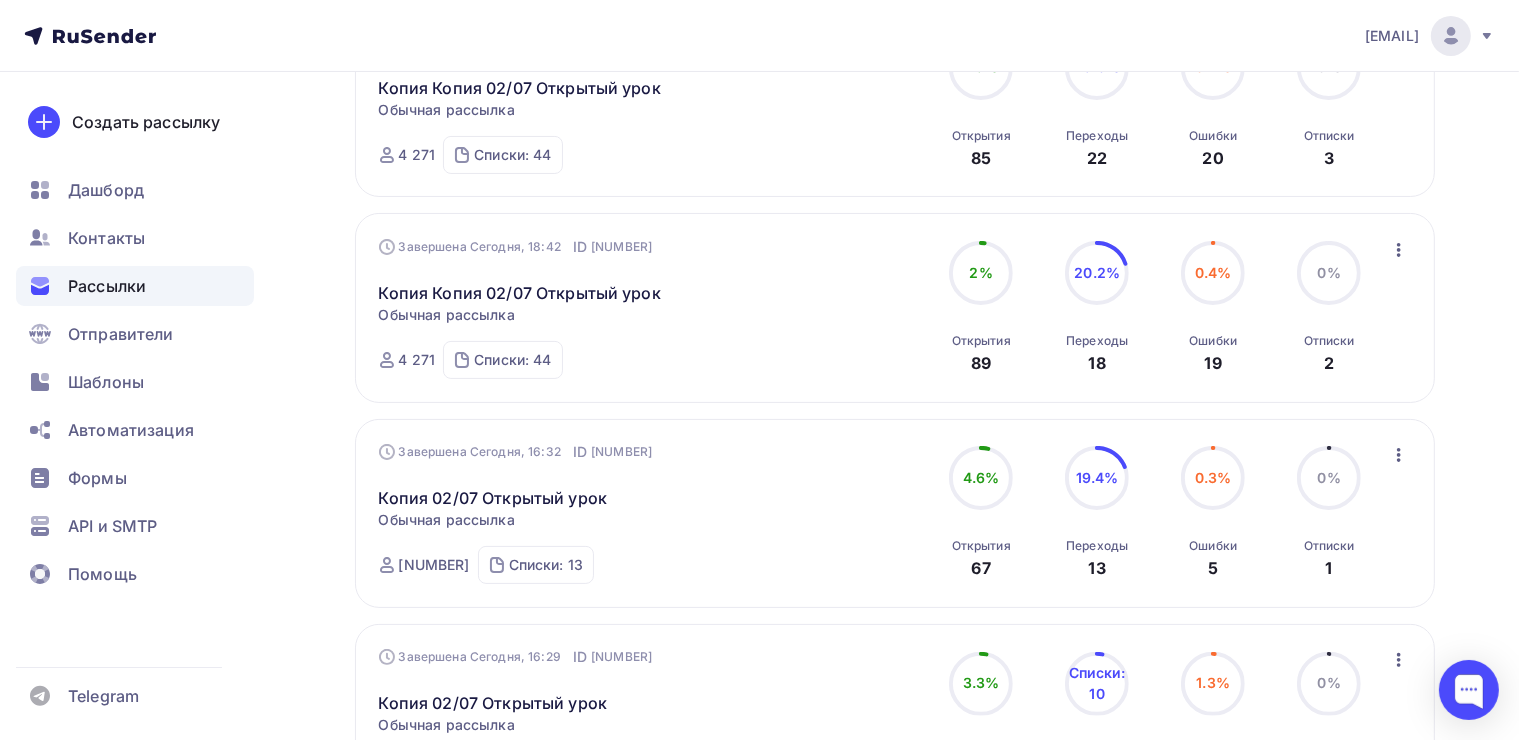 click on "Завершена
Сегодня, 18:42
ID   50906             Копия Копия 02/07 Открытый урок
Статистика
Обзор рассылки
Копировать в новую
Добавить в папку
Обычная рассылка
Завершена
Сегодня, 18:42
ID   50906    Завершена
4 271
Списки: 44   Бегин   (677) Список 14 600   (499) RAISE   (409) Список 16 300   (300) Список 15 300   (300) Список 13 300   (300) Список 11 300   (300) Список 8 300   (300) Список 6 300   (300) Список 4 300   (300) Список 12 300   (299) Список 10 300   (299) Технологии будущего   (218)   (200)" at bounding box center (895, 103) 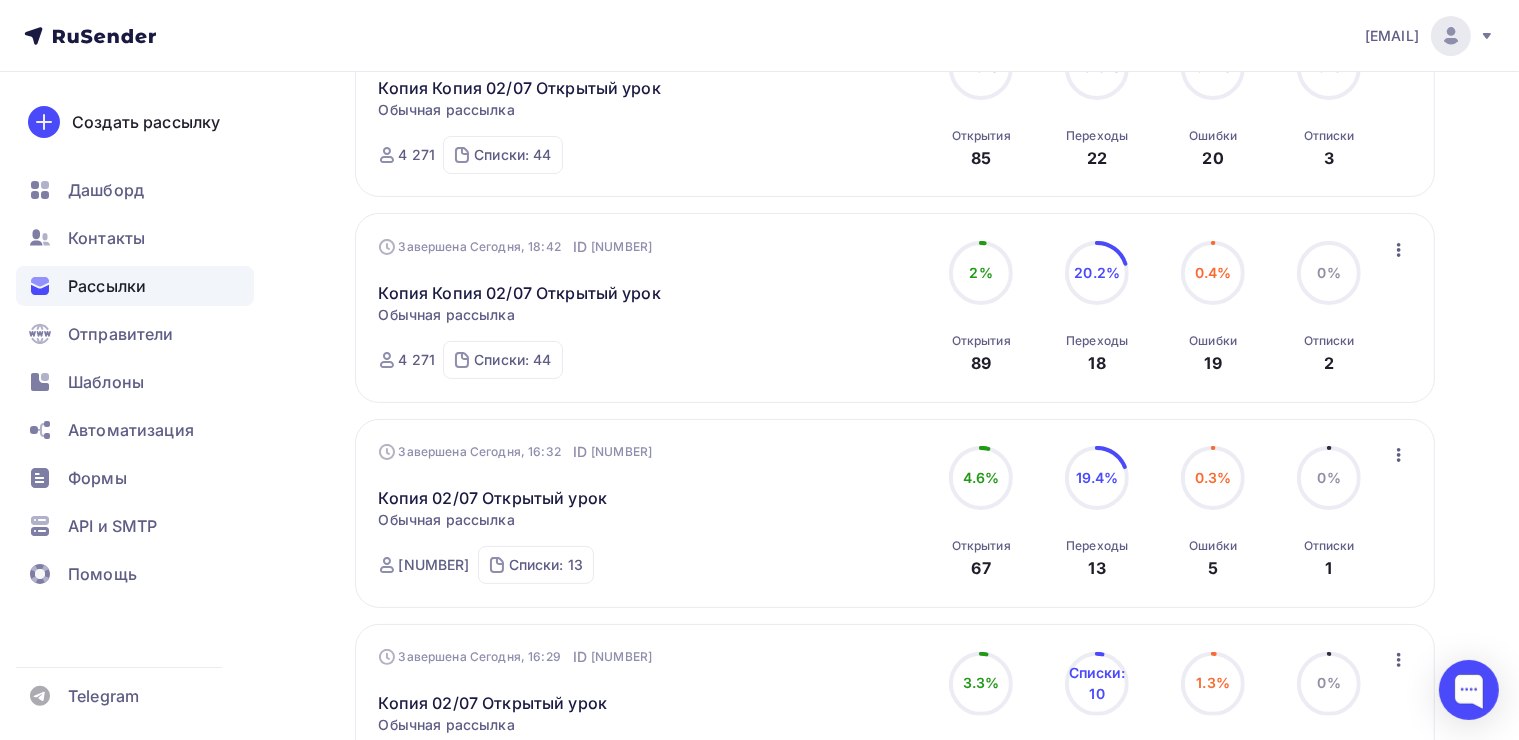 drag, startPoint x: 1340, startPoint y: 356, endPoint x: 960, endPoint y: 274, distance: 388.7467 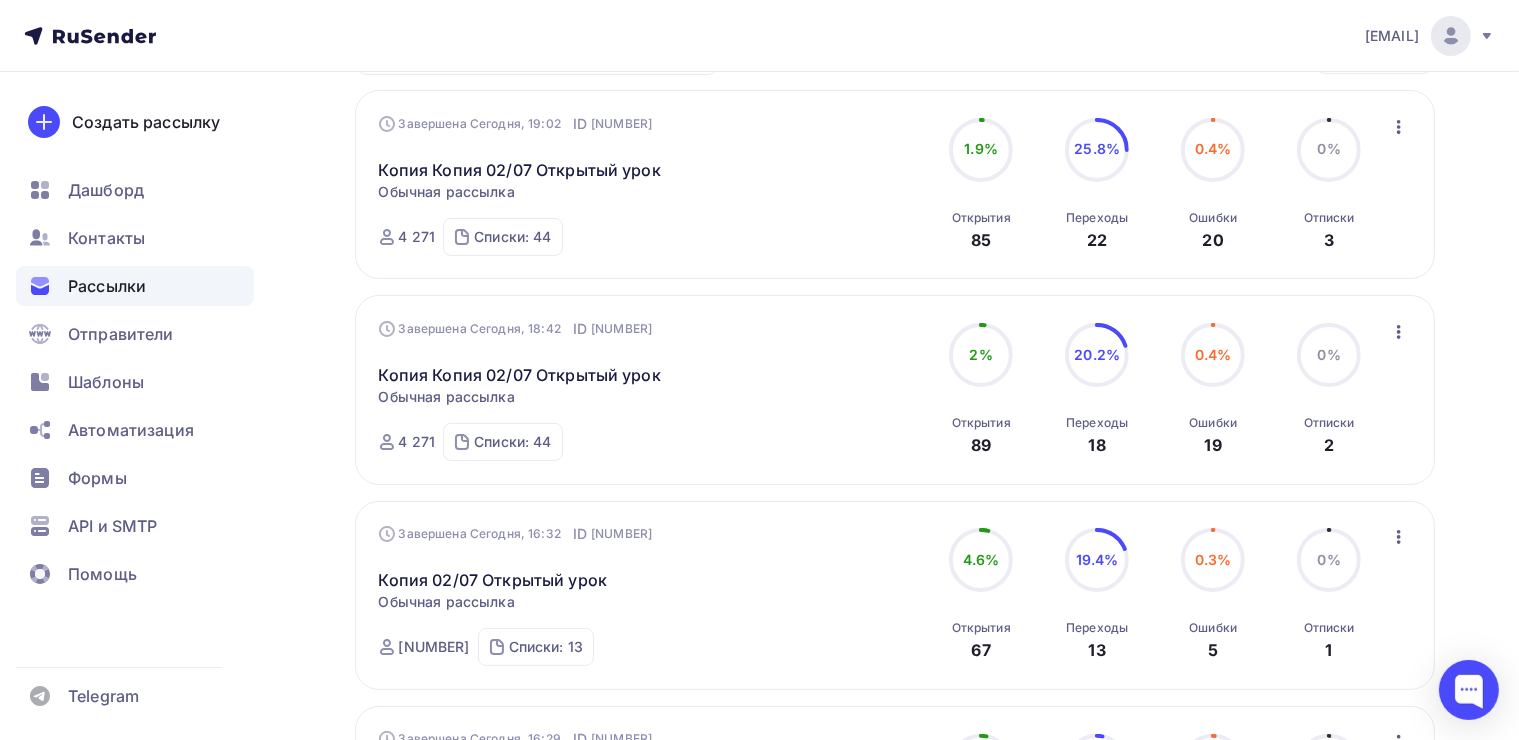scroll, scrollTop: 200, scrollLeft: 0, axis: vertical 